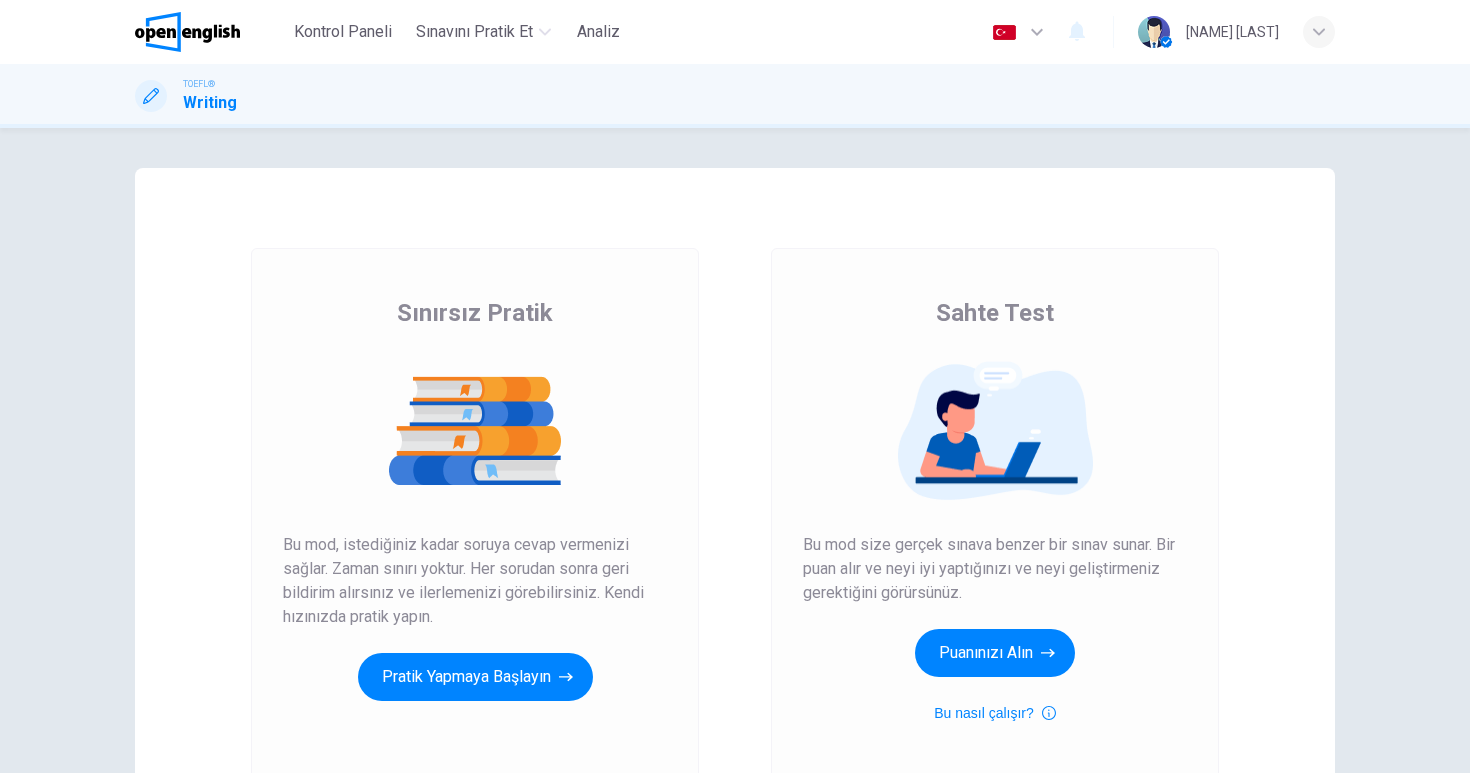 scroll, scrollTop: 0, scrollLeft: 0, axis: both 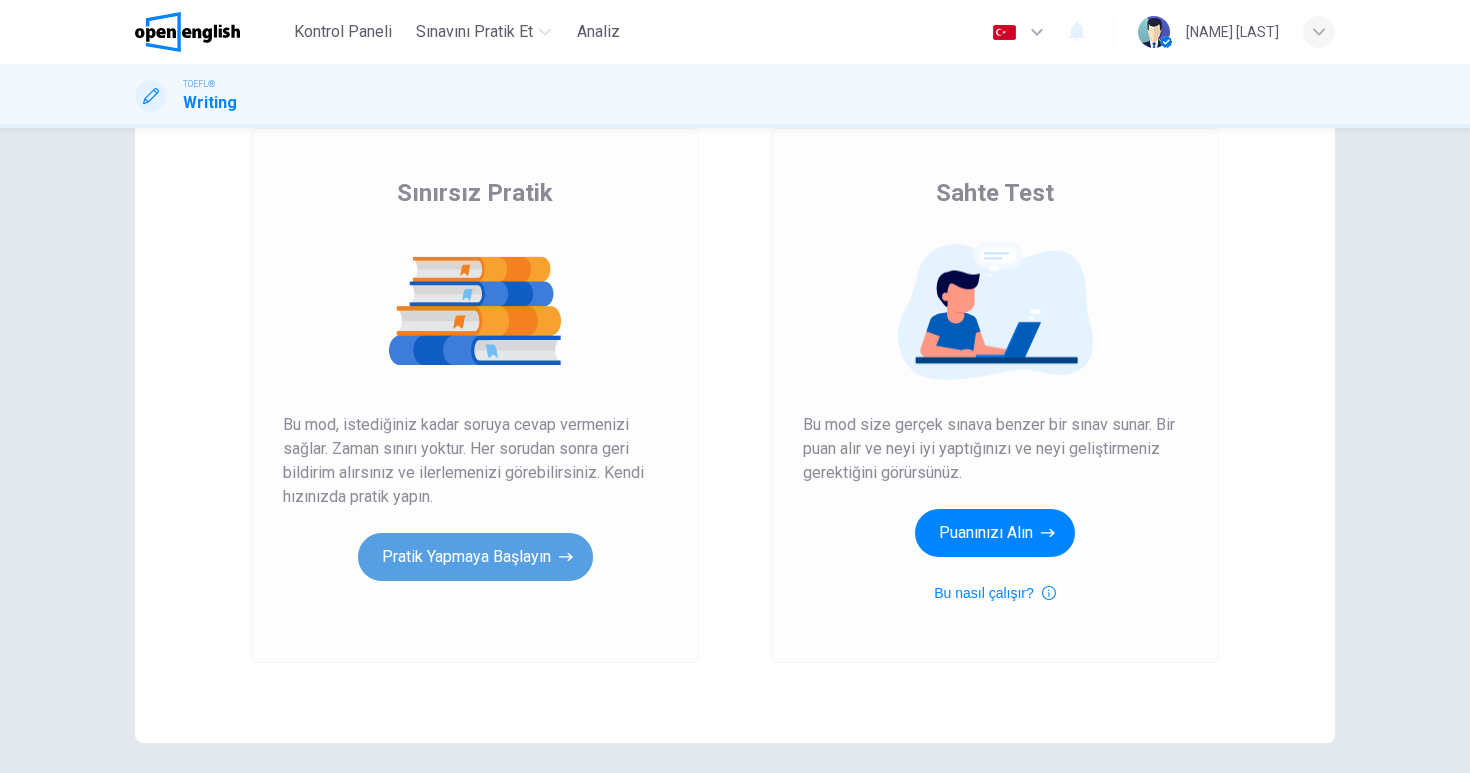 click on "Pratik Yapmaya Başlayın" at bounding box center [475, 557] 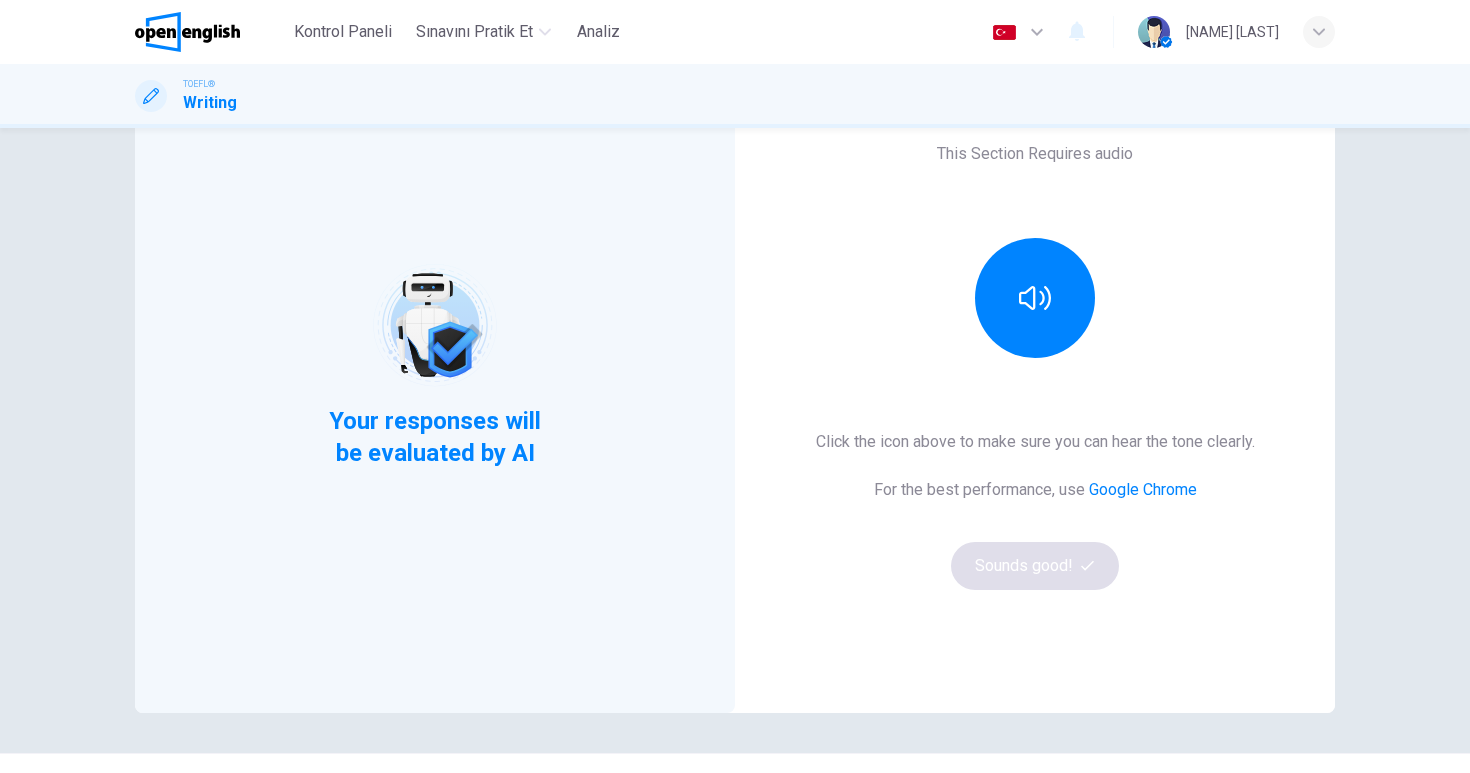 scroll, scrollTop: 194, scrollLeft: 0, axis: vertical 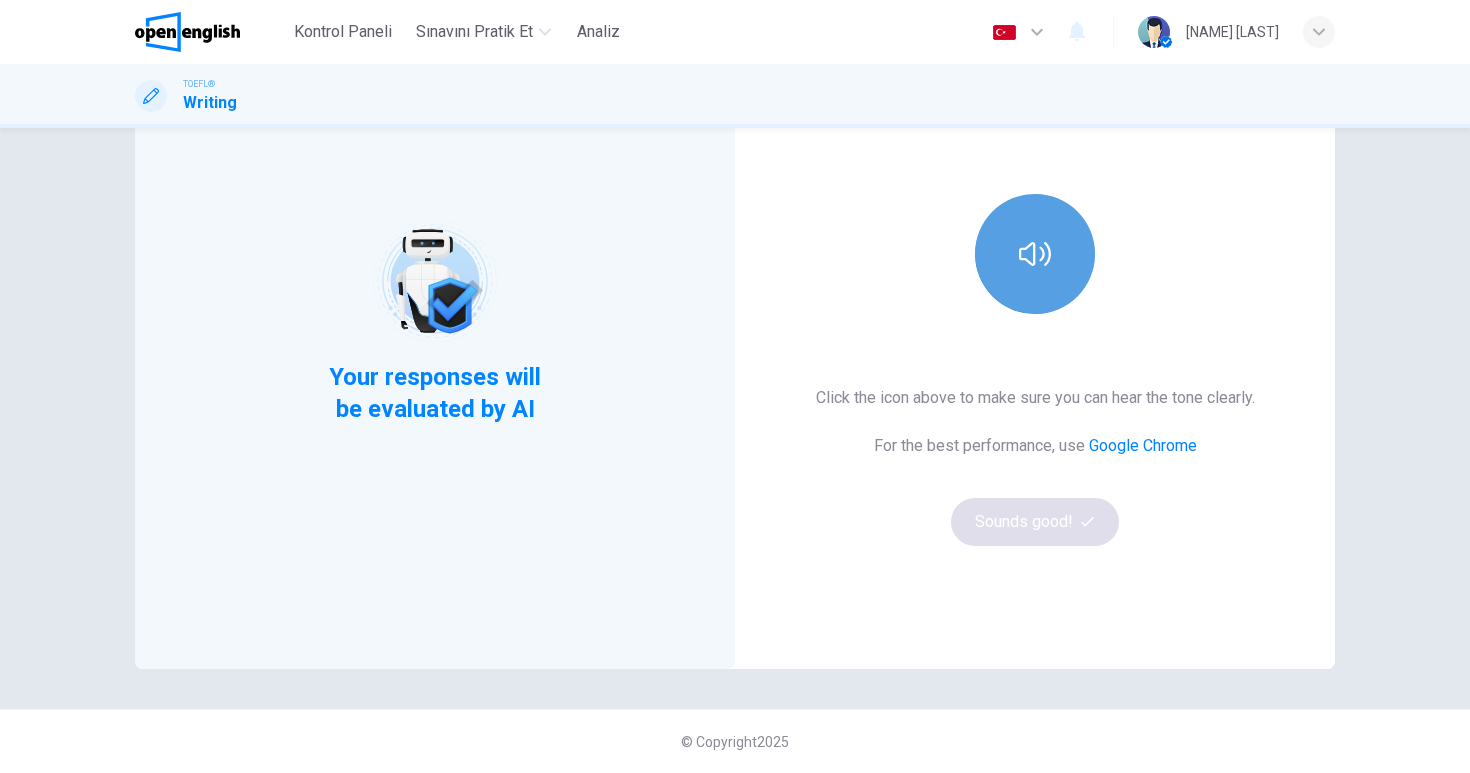 click at bounding box center (1035, 254) 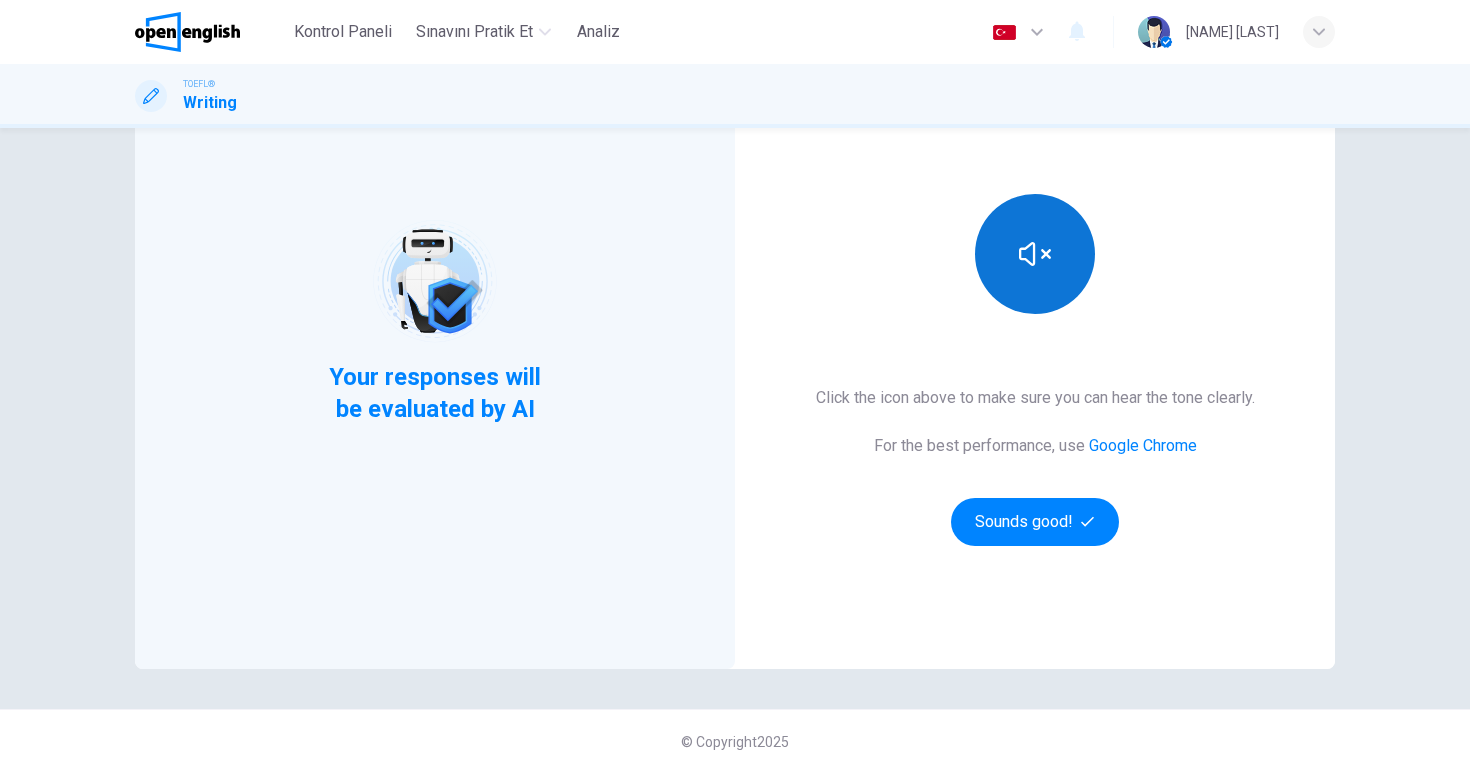 click at bounding box center [1035, 254] 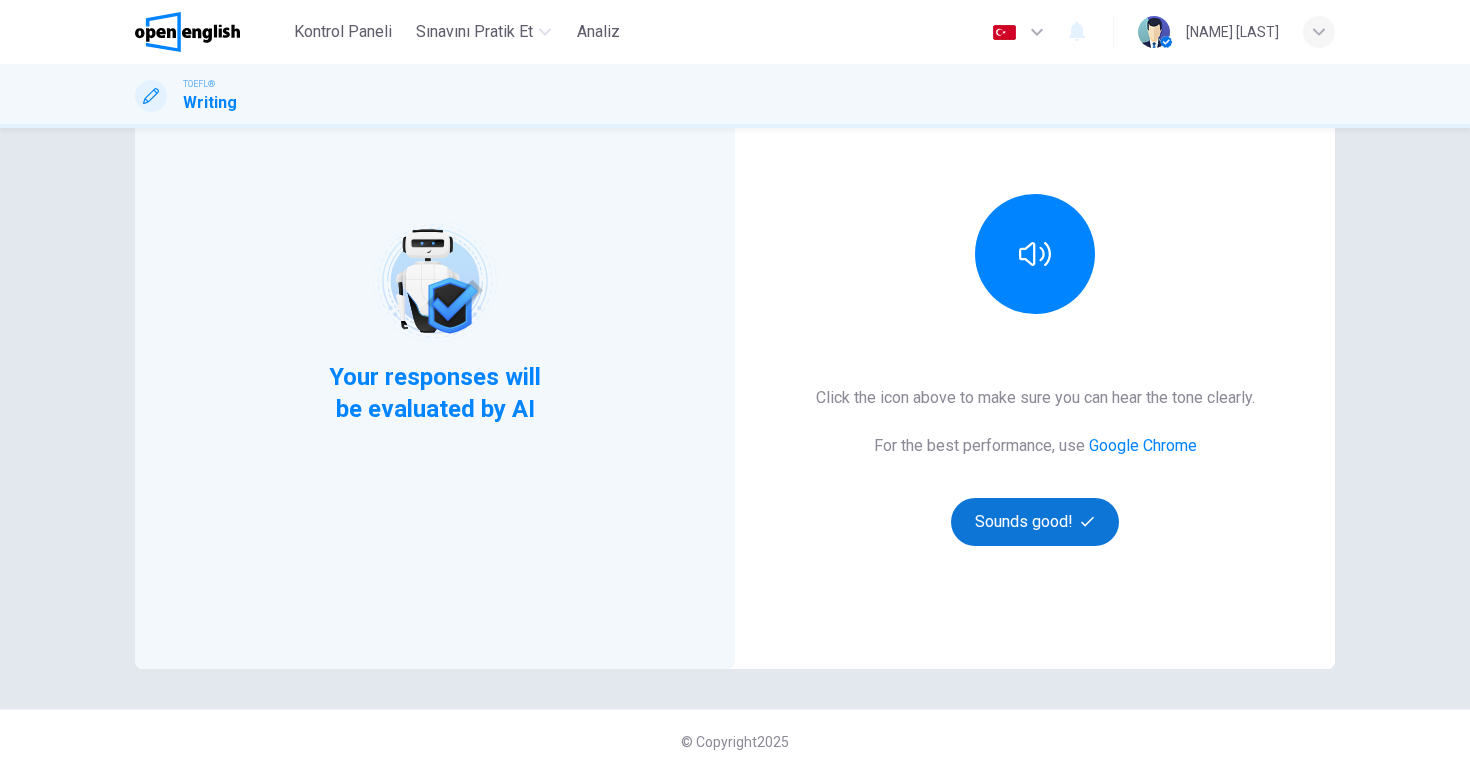 click on "Sounds good!" at bounding box center [1035, 522] 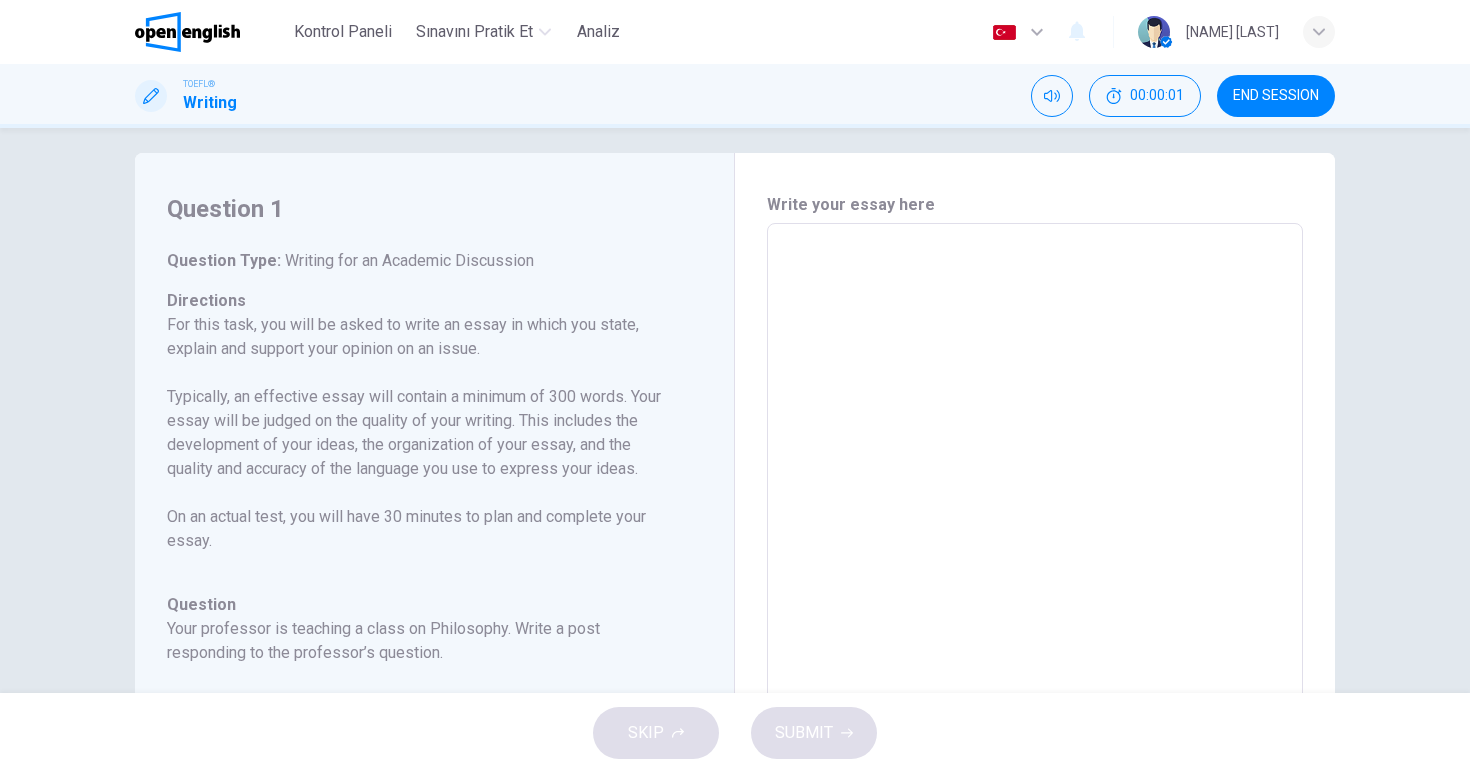 scroll, scrollTop: 0, scrollLeft: 0, axis: both 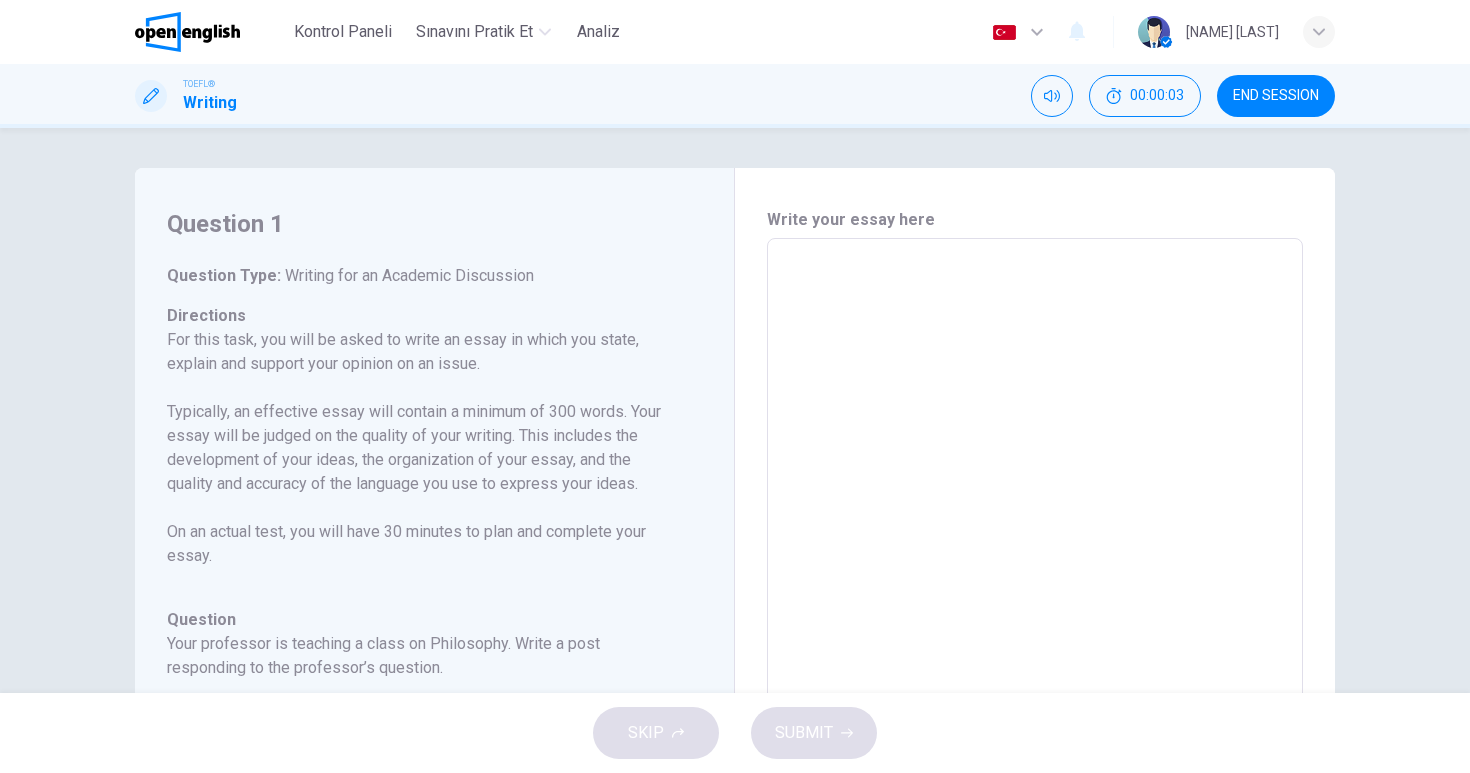 click at bounding box center [1035, 572] 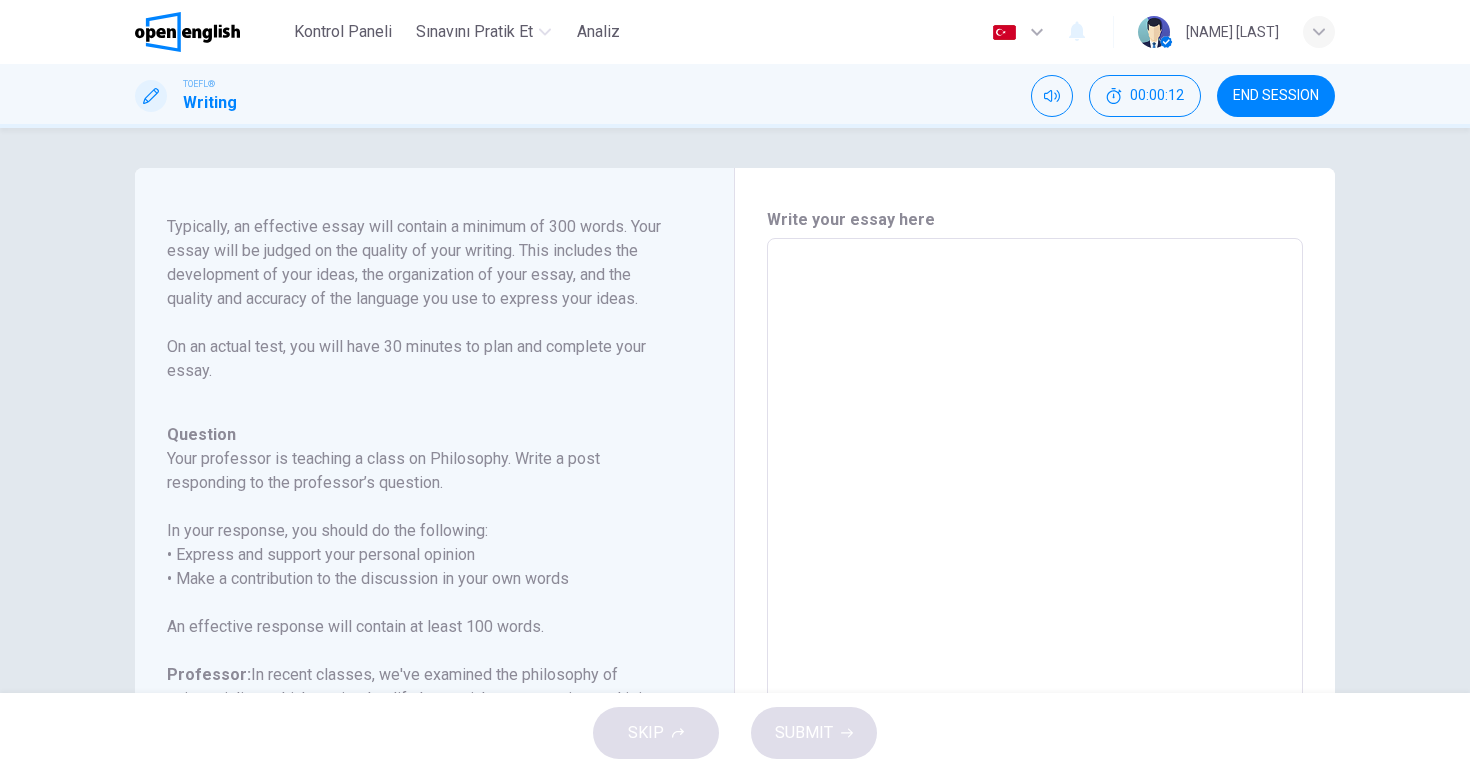 scroll, scrollTop: 222, scrollLeft: 0, axis: vertical 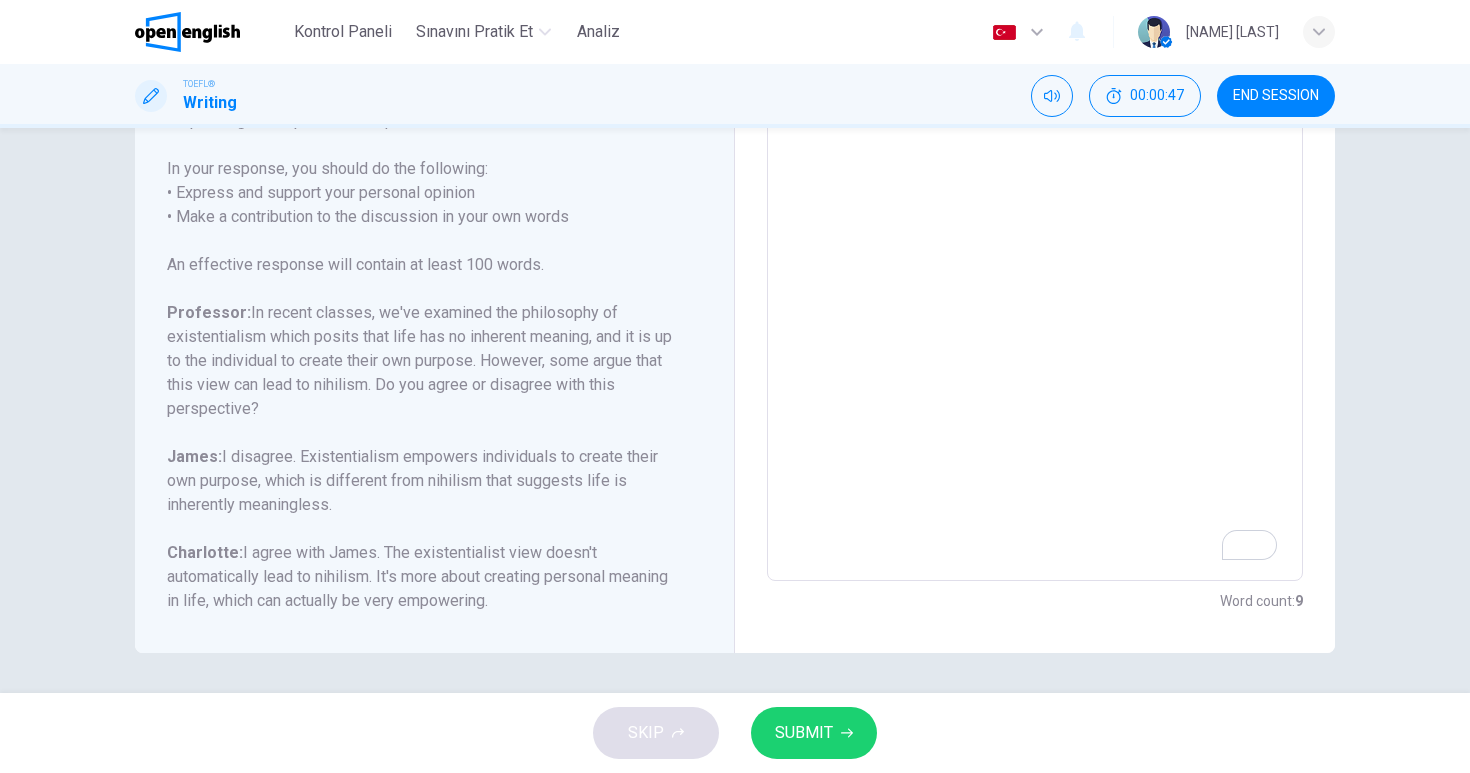 type on "**********" 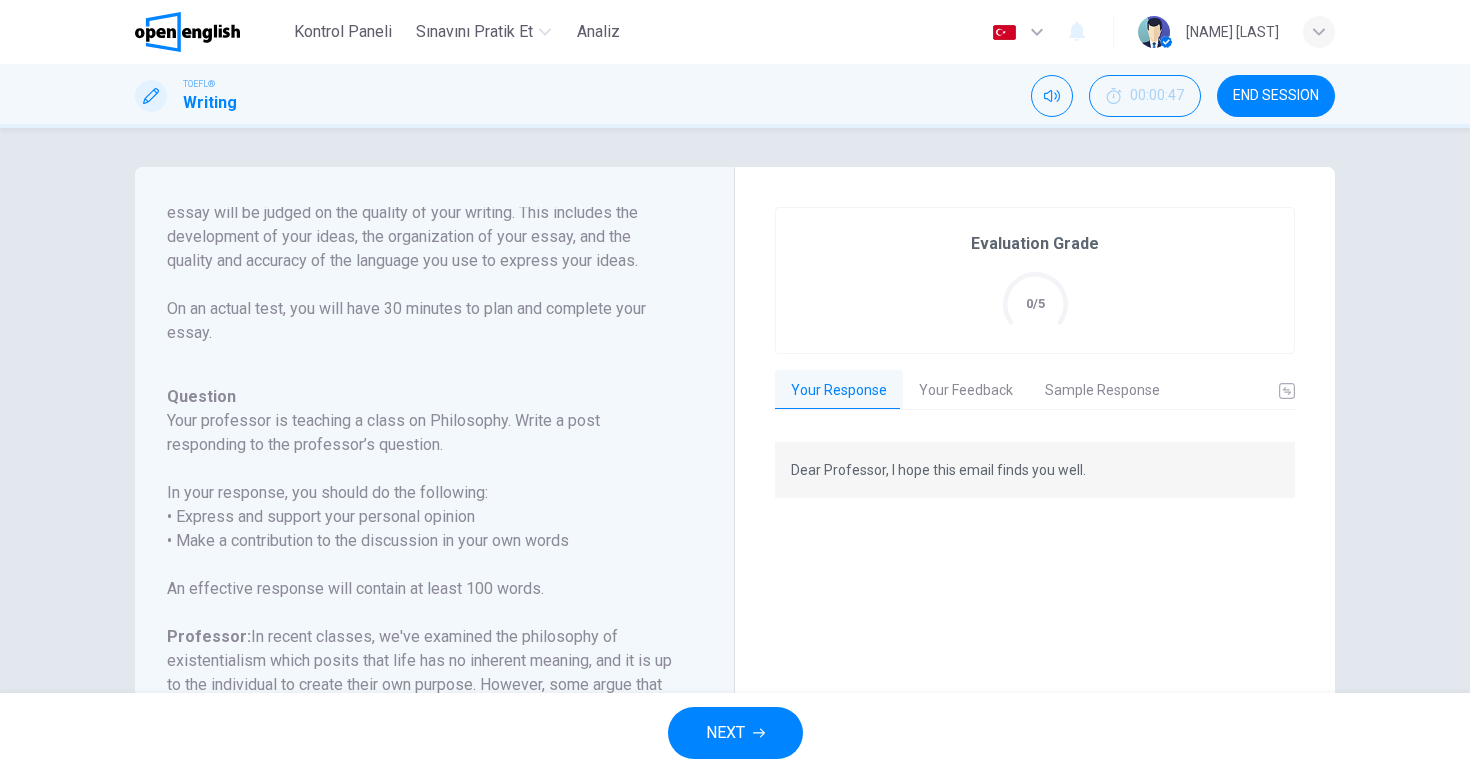 scroll, scrollTop: 14, scrollLeft: 0, axis: vertical 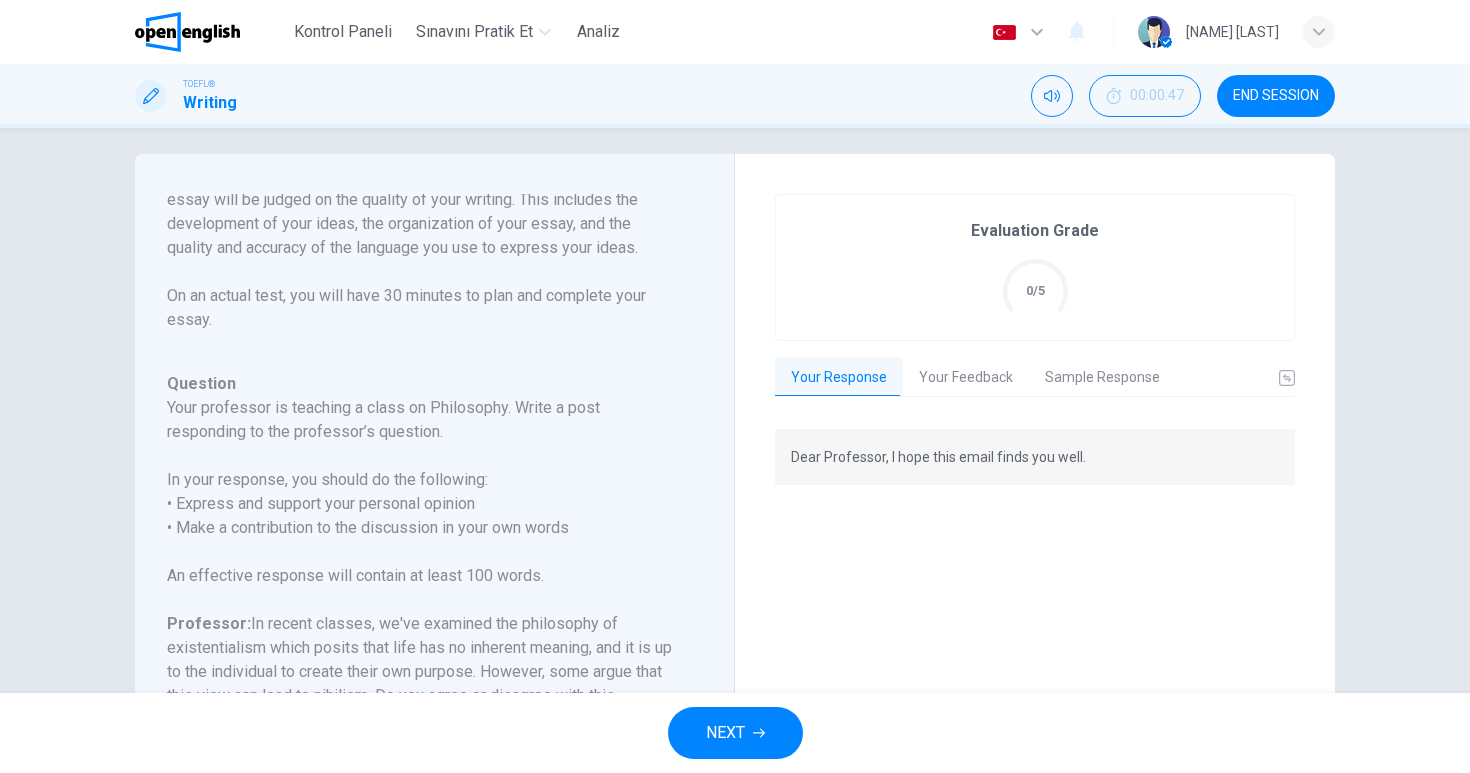 click on "NEXT" at bounding box center [725, 733] 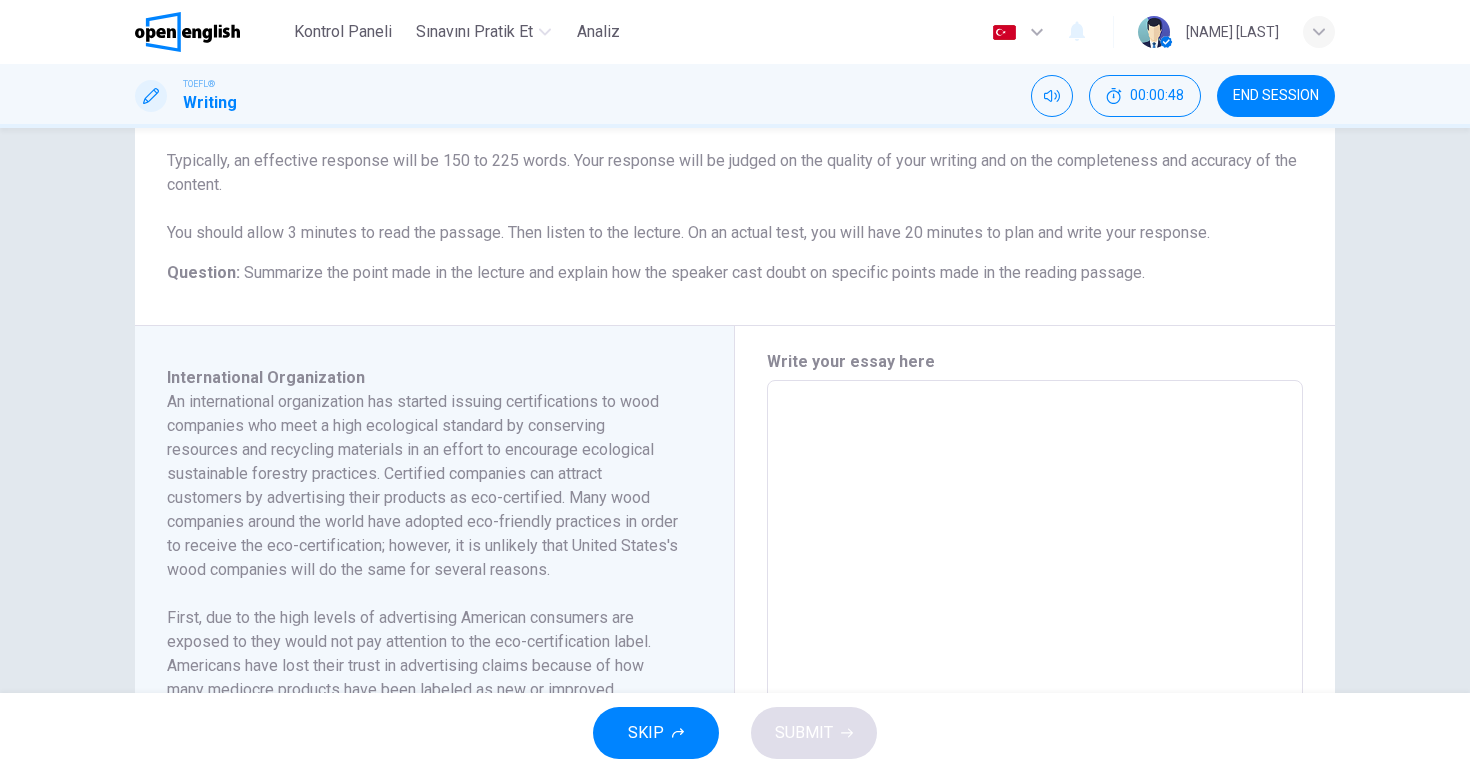 scroll, scrollTop: 242, scrollLeft: 0, axis: vertical 